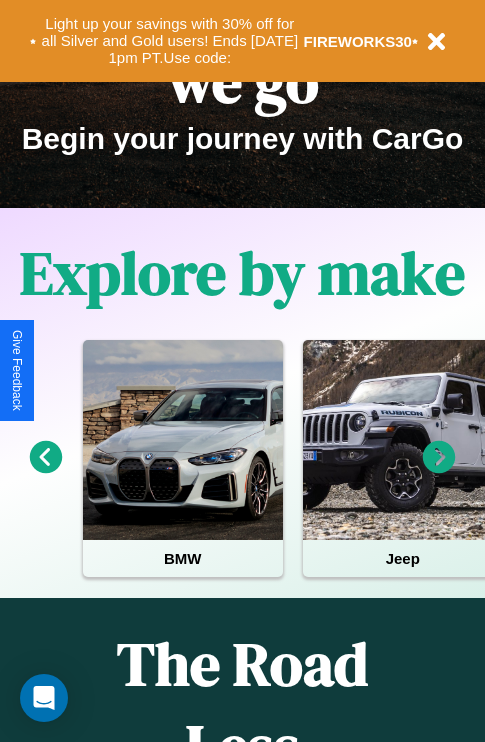 scroll, scrollTop: 308, scrollLeft: 0, axis: vertical 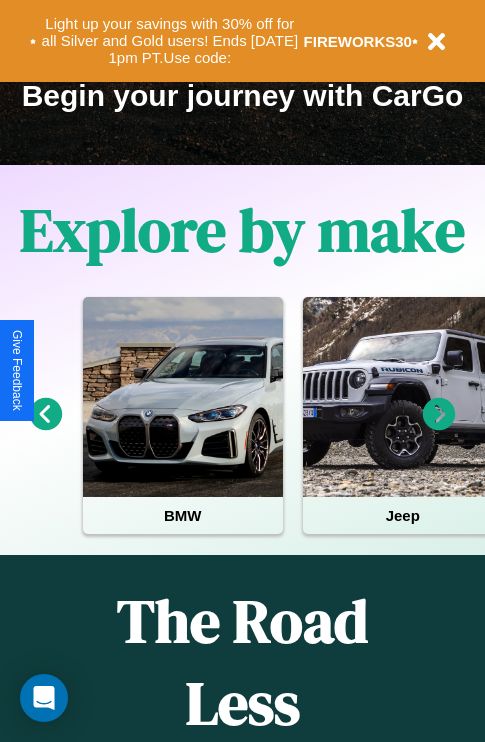 click 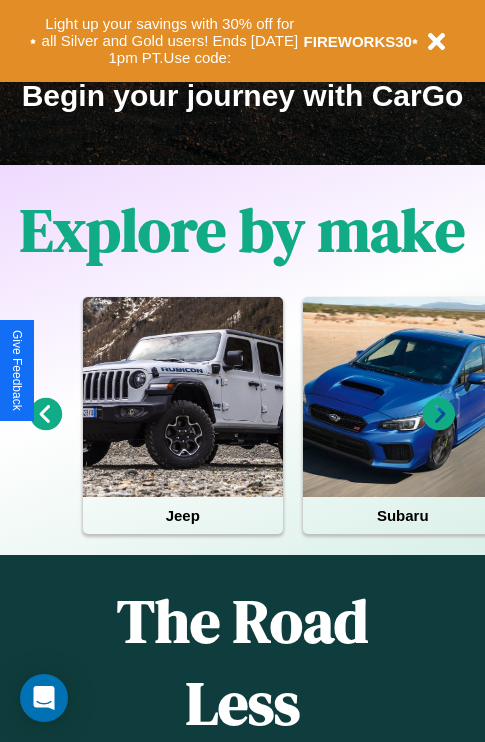 click 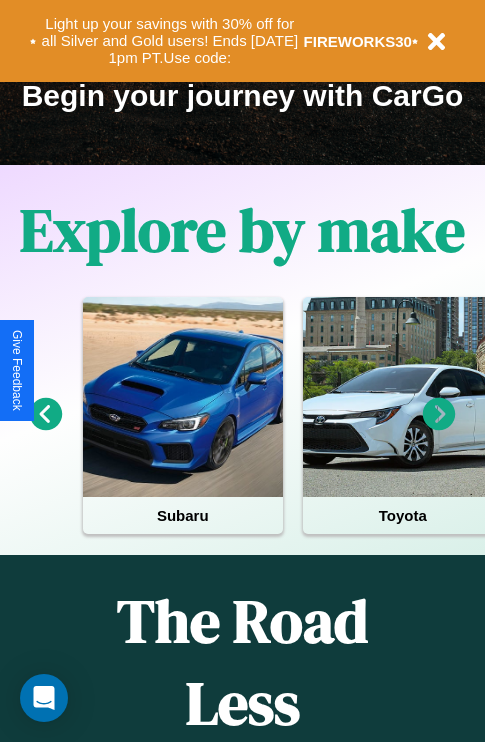 click 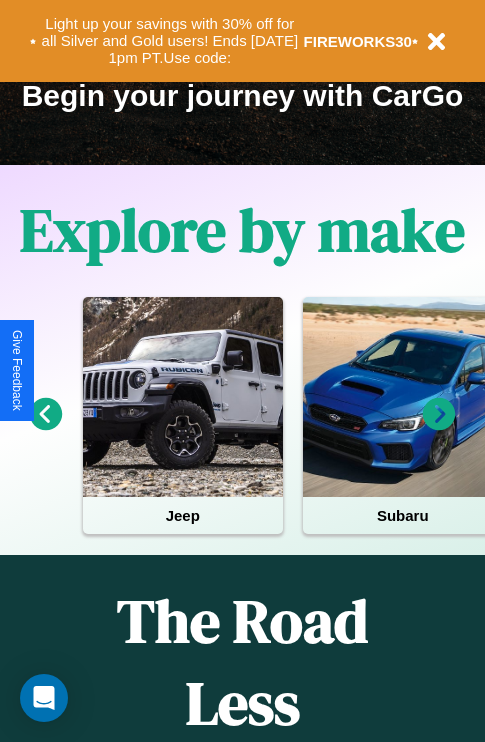 click 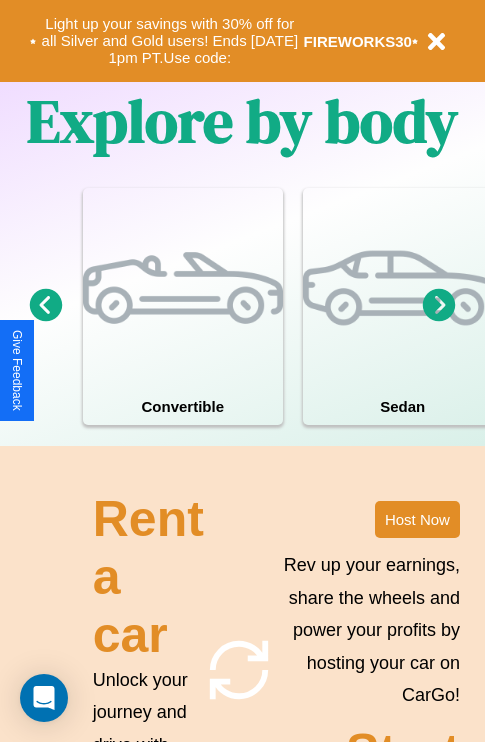 scroll, scrollTop: 1558, scrollLeft: 0, axis: vertical 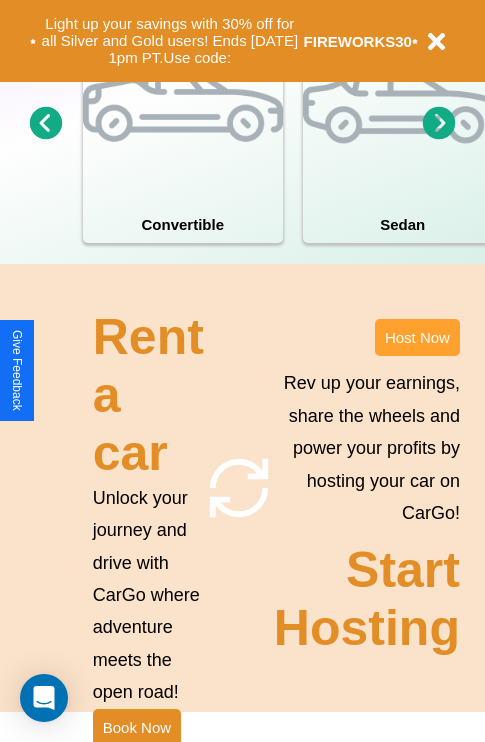 click on "Host Now" at bounding box center (417, 337) 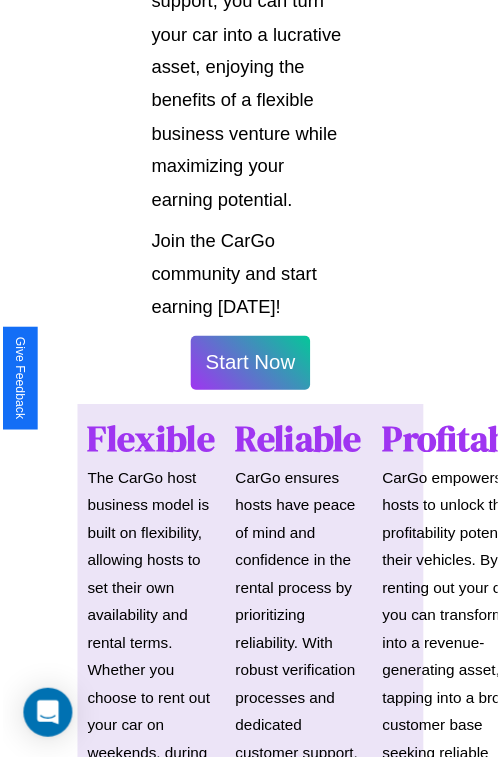 scroll, scrollTop: 1417, scrollLeft: 0, axis: vertical 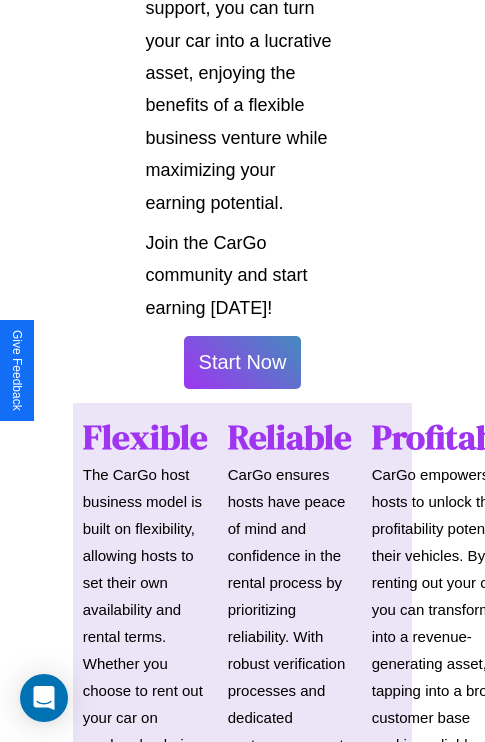 click on "Start Now" at bounding box center [243, 362] 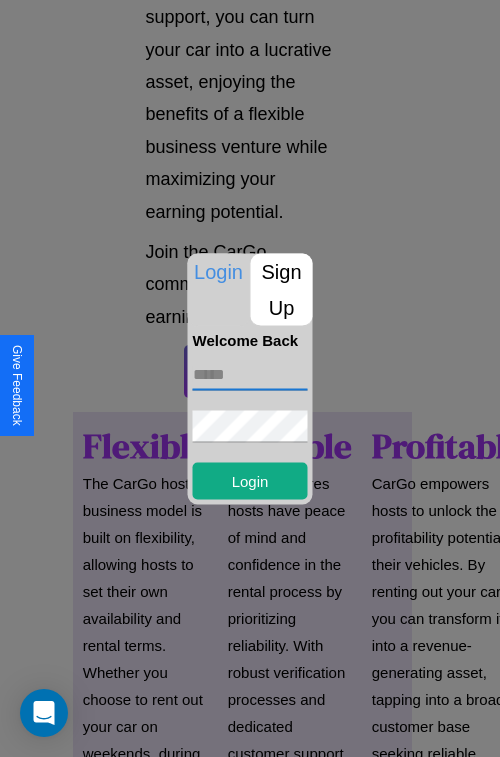 click at bounding box center [250, 374] 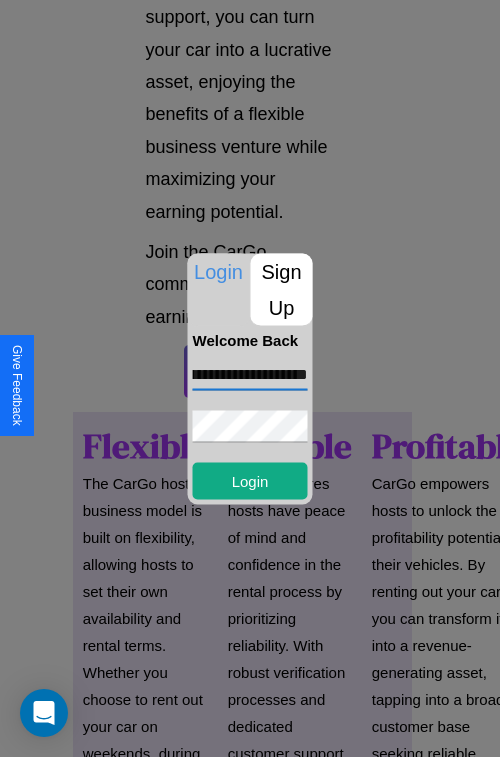 scroll, scrollTop: 0, scrollLeft: 67, axis: horizontal 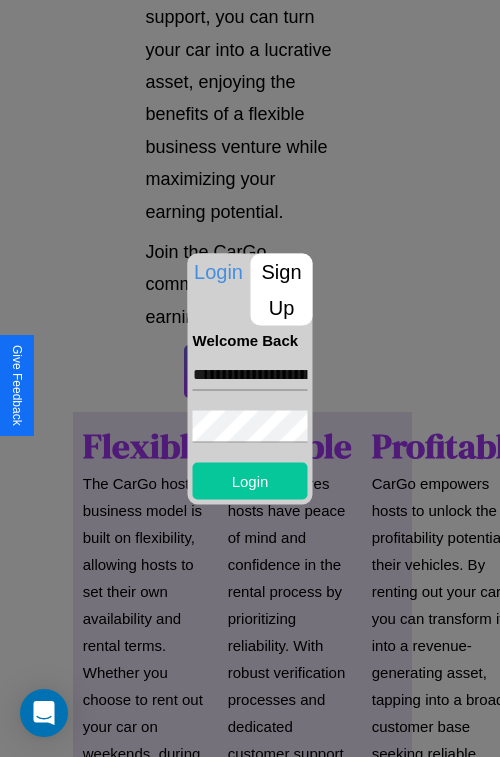 click on "Login" at bounding box center (250, 480) 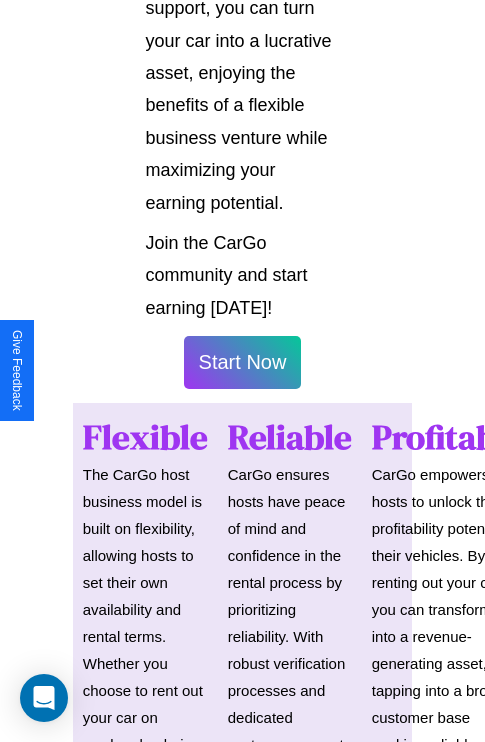 scroll, scrollTop: 1419, scrollLeft: 0, axis: vertical 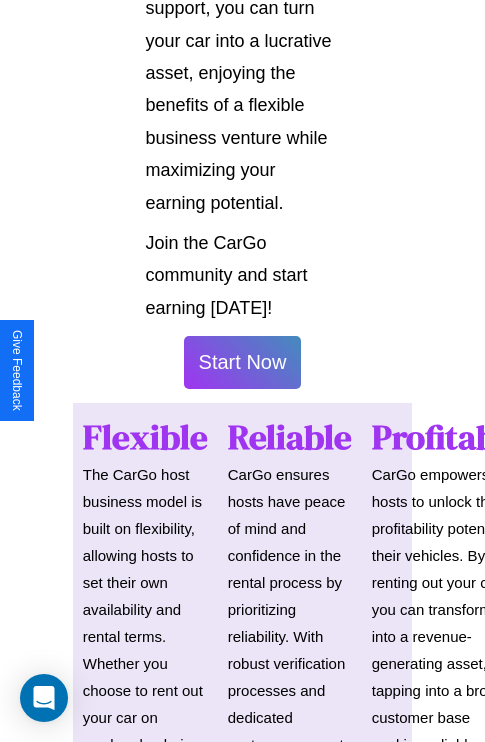 click on "Start Now" at bounding box center (243, 362) 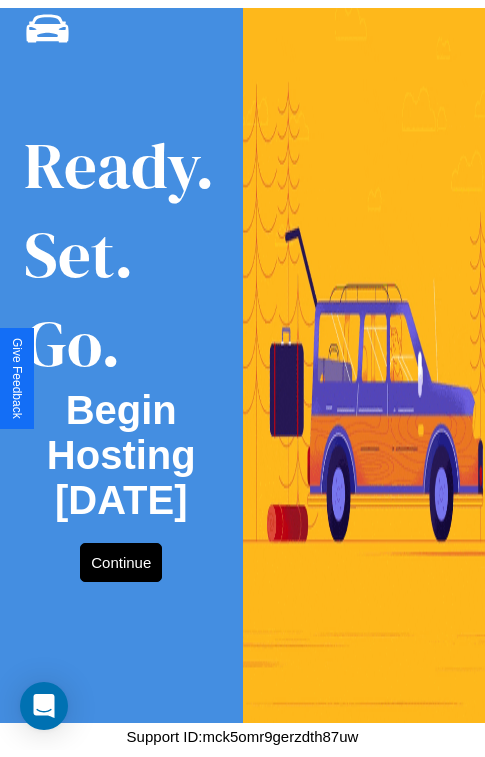 scroll, scrollTop: 0, scrollLeft: 0, axis: both 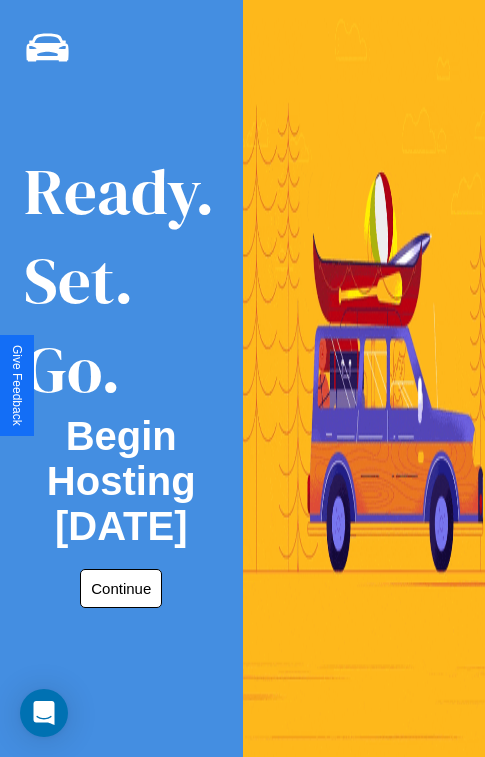 click on "Continue" at bounding box center [121, 588] 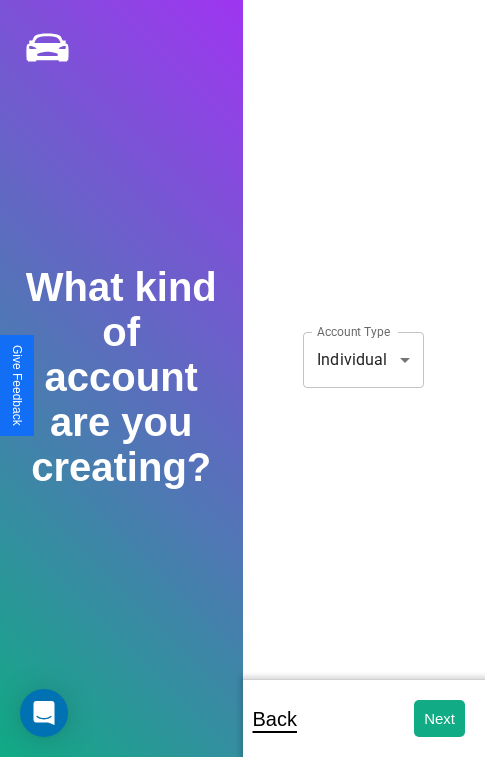 click on "**********" at bounding box center (242, 392) 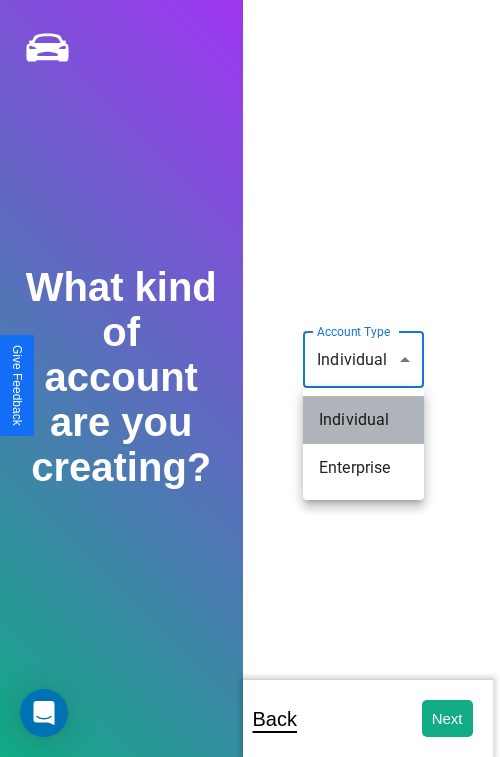 click on "Individual" at bounding box center (363, 420) 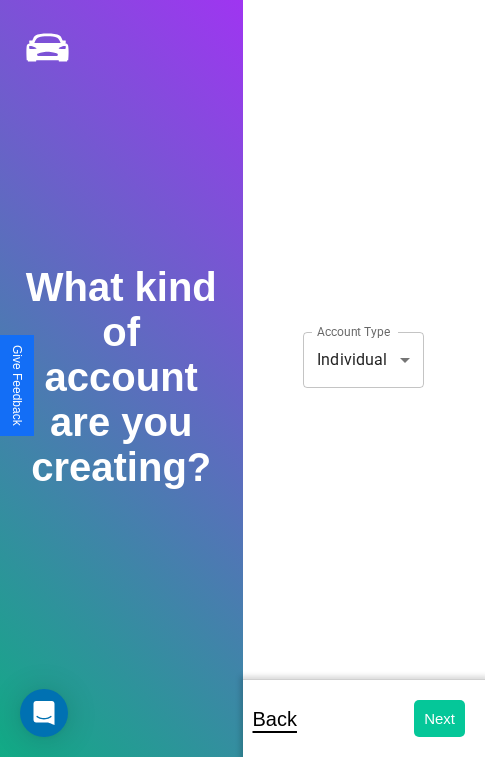 click on "Next" at bounding box center (439, 718) 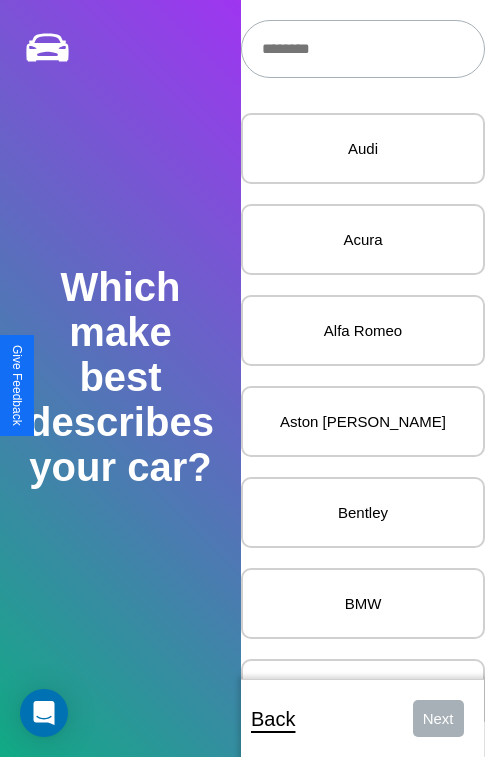 scroll, scrollTop: 27, scrollLeft: 0, axis: vertical 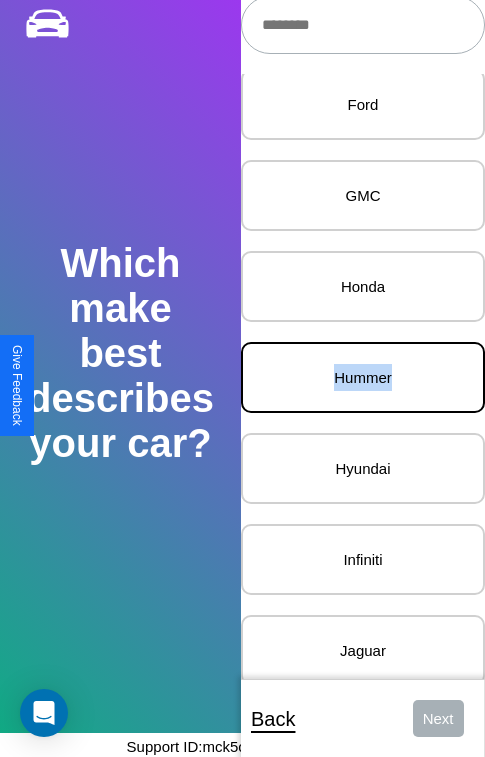 click on "Hummer" at bounding box center [363, 377] 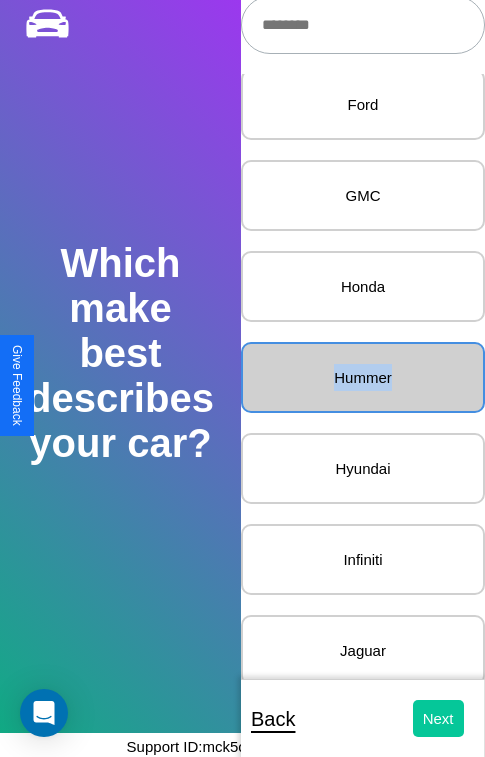 click on "Next" at bounding box center [438, 718] 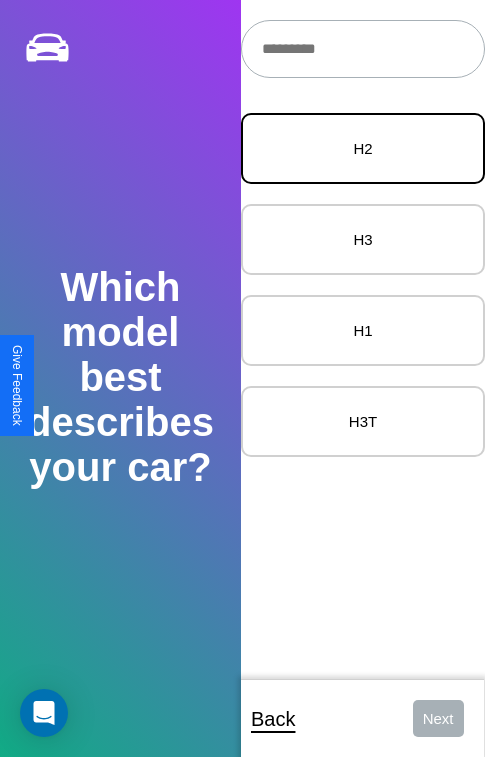 click on "H2" at bounding box center [363, 148] 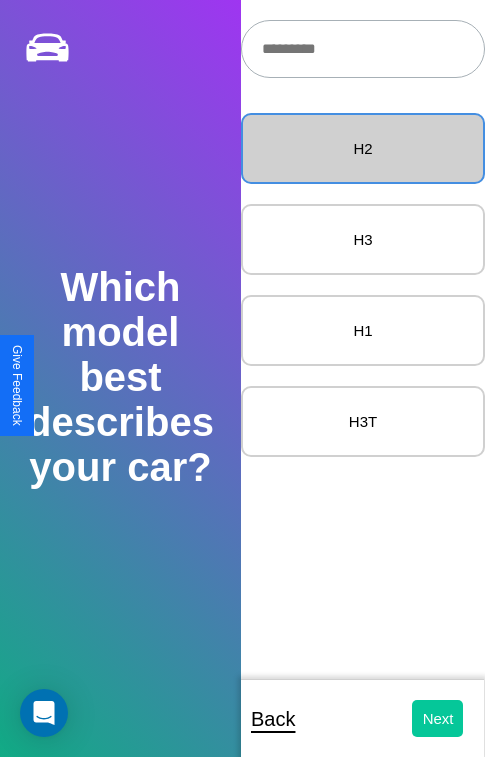 click on "Next" at bounding box center [438, 718] 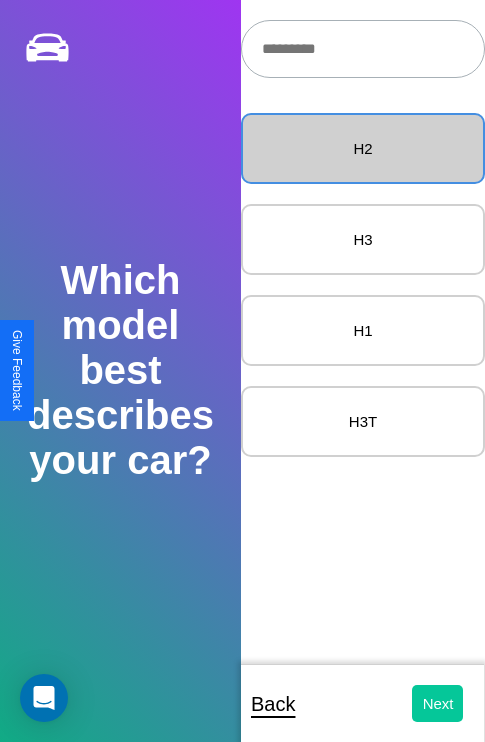 select on "*****" 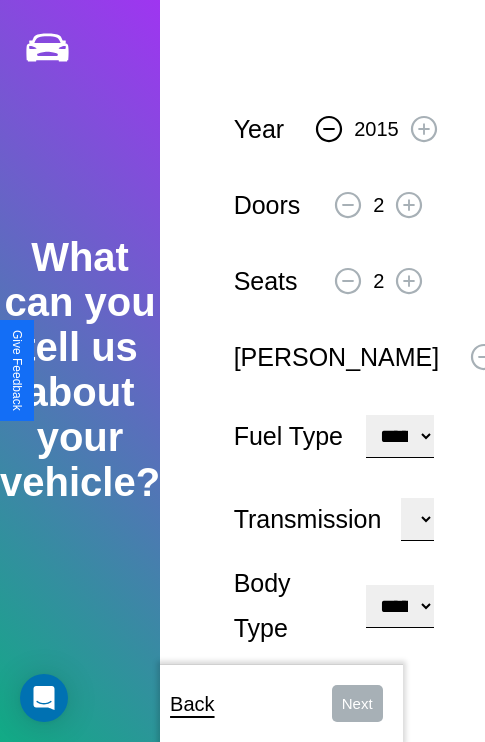 click 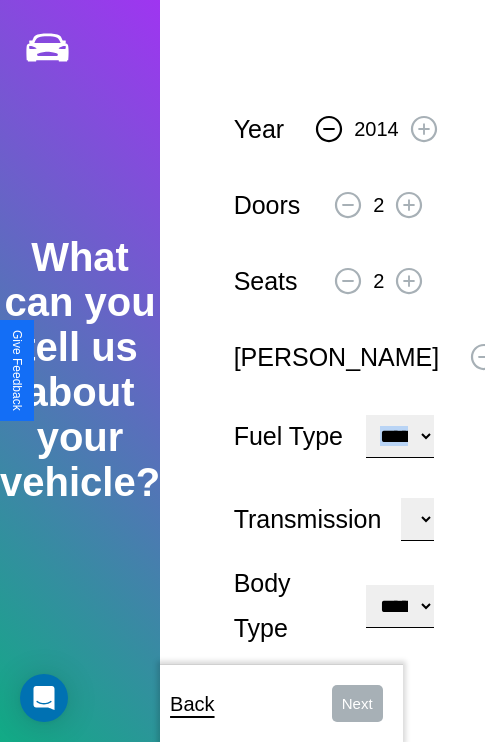click on "**********" at bounding box center [400, 436] 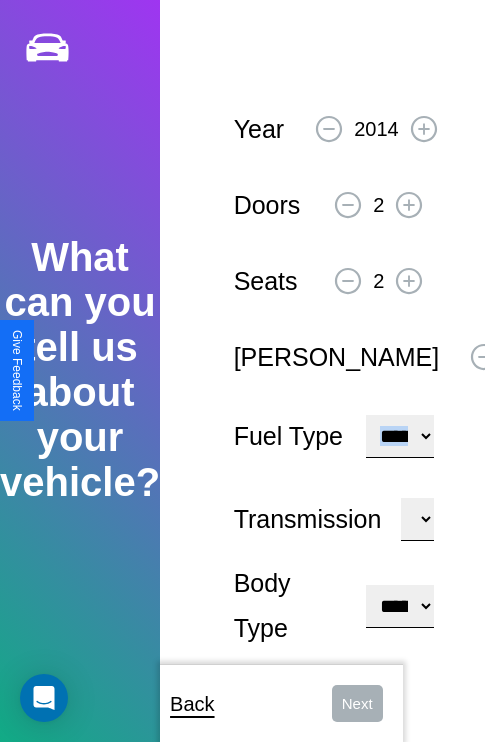 select on "********" 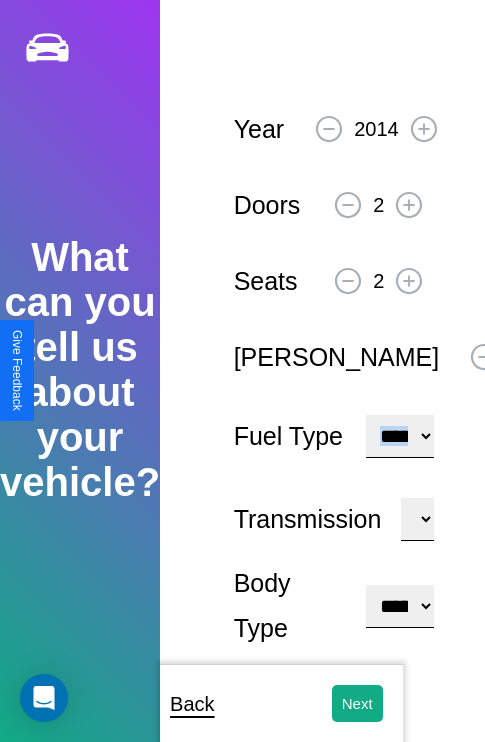 click on "**********" at bounding box center (400, 606) 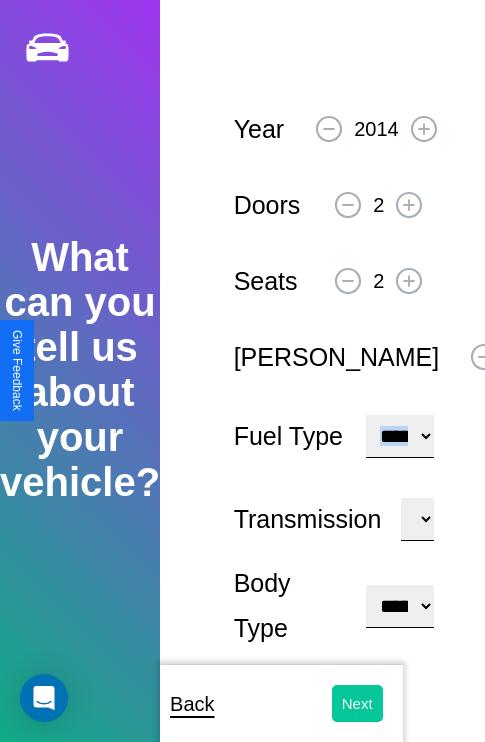 click on "Next" at bounding box center [357, 703] 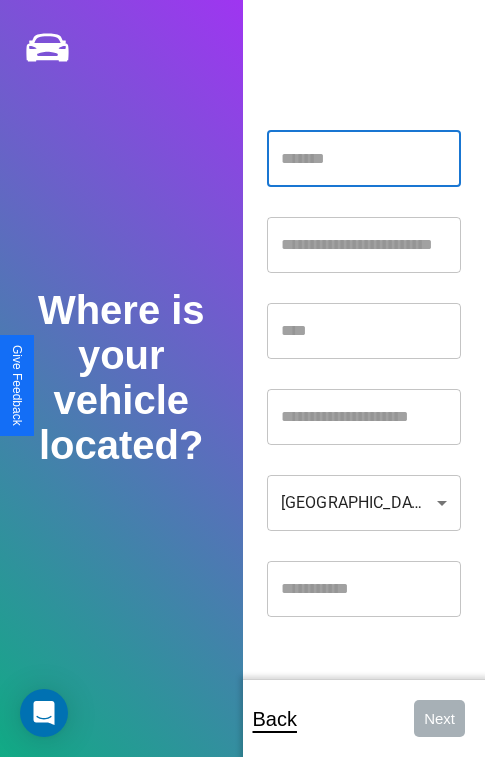click at bounding box center [364, 159] 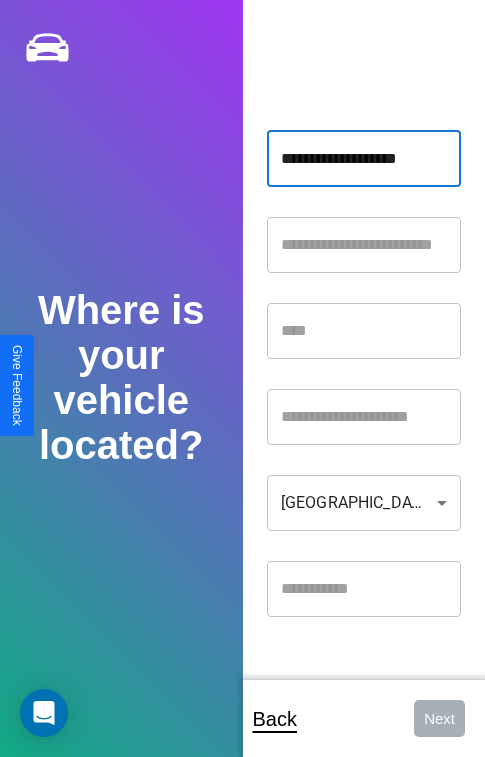 type on "**********" 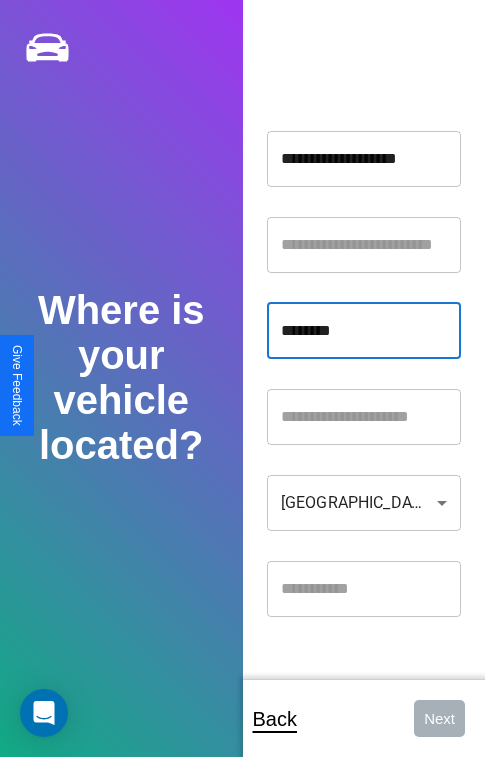type on "********" 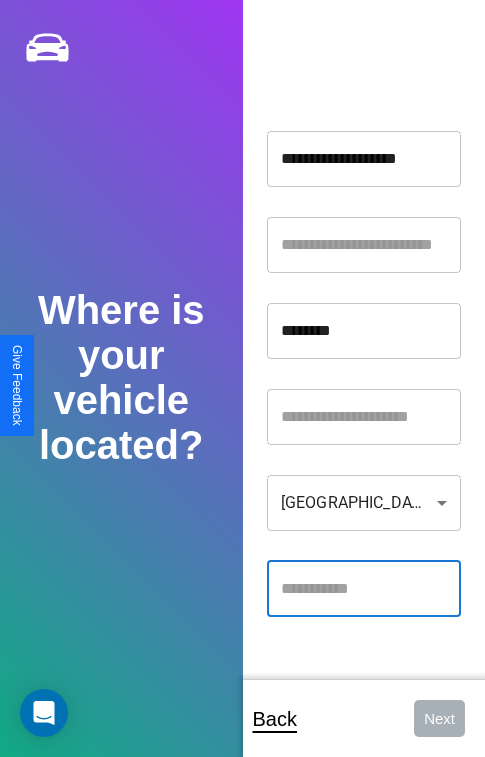 click at bounding box center [364, 589] 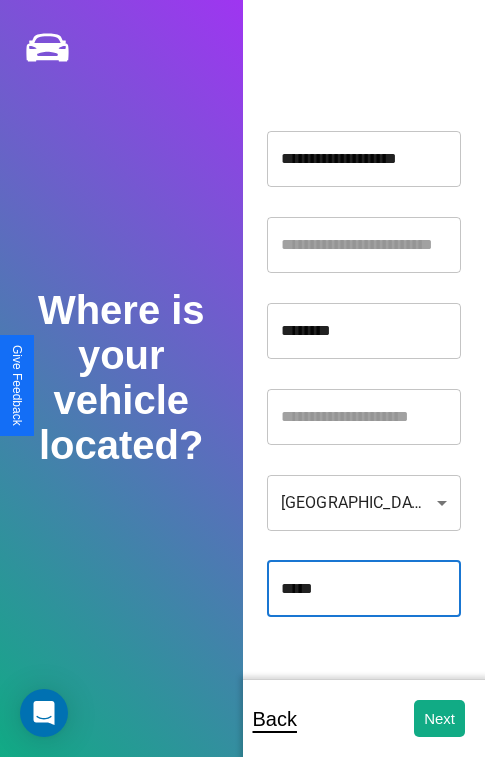 type on "*****" 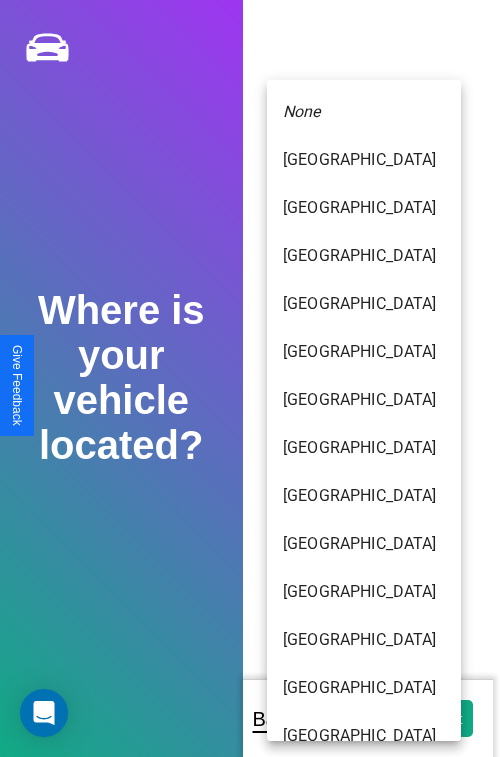 click on "[GEOGRAPHIC_DATA]" at bounding box center (364, 736) 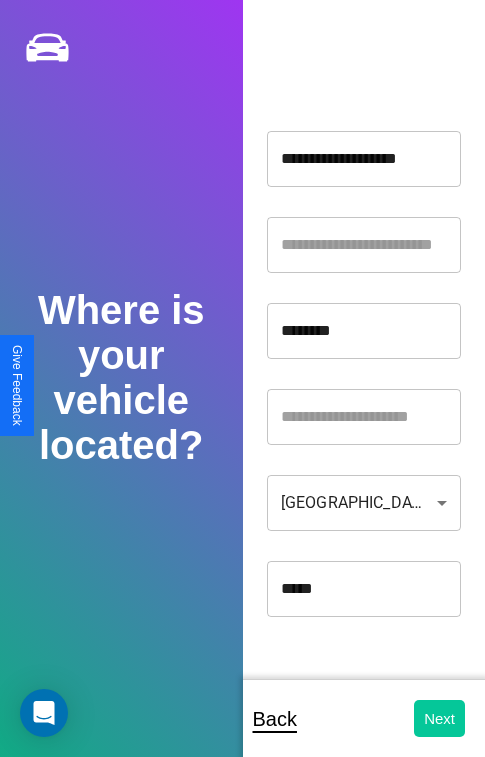click on "Next" at bounding box center [439, 718] 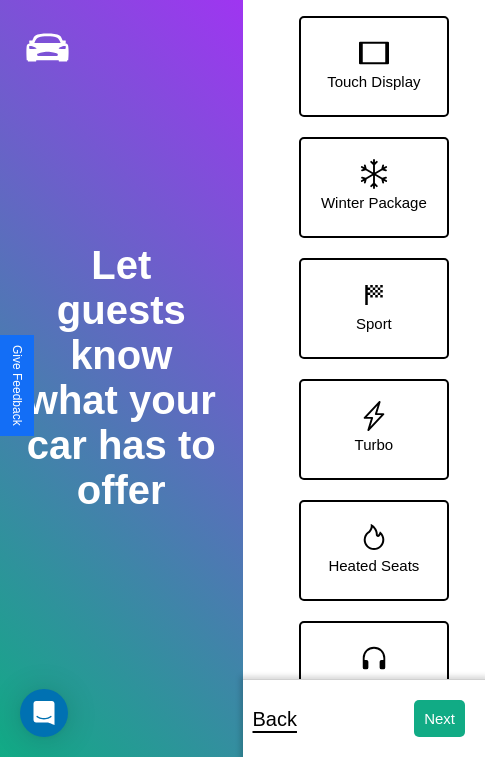 scroll, scrollTop: 249, scrollLeft: 0, axis: vertical 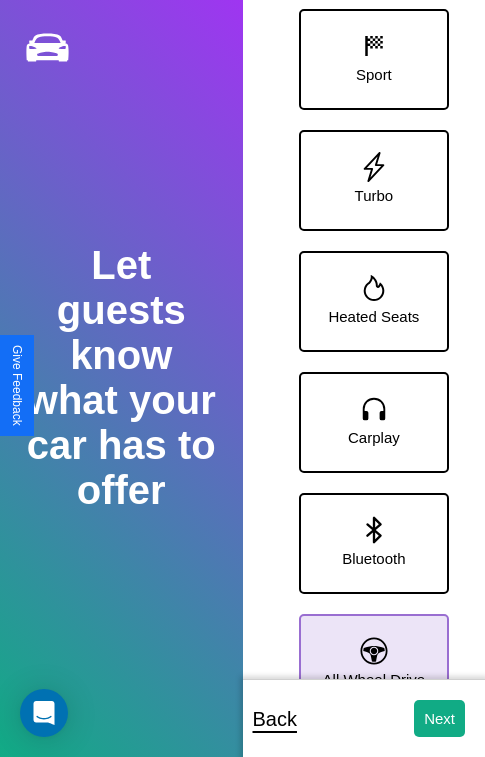 click 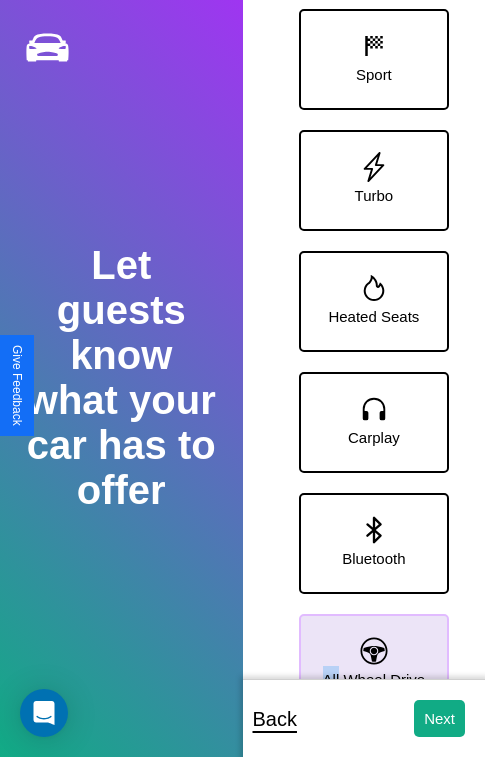 scroll, scrollTop: 370, scrollLeft: 0, axis: vertical 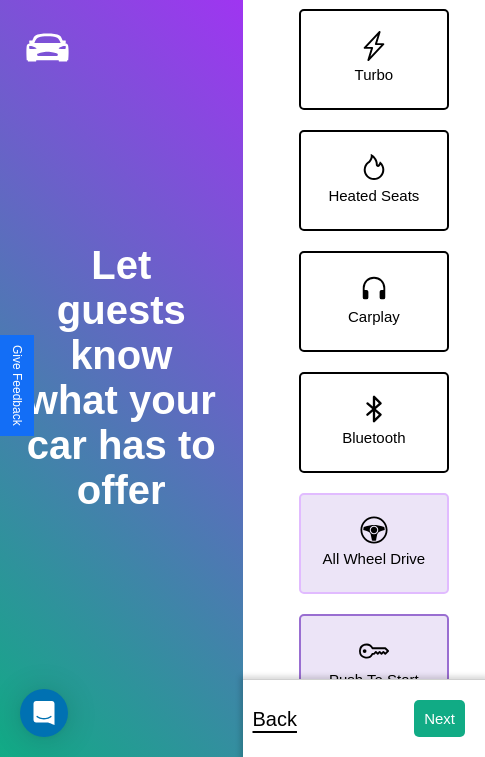 click 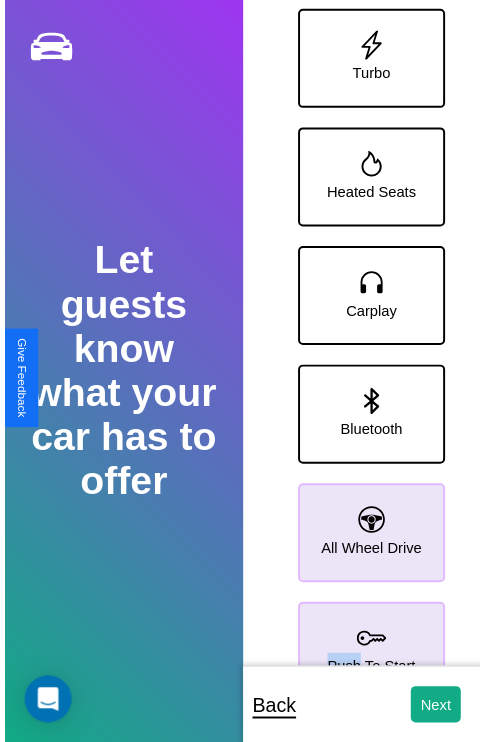scroll, scrollTop: 0, scrollLeft: 0, axis: both 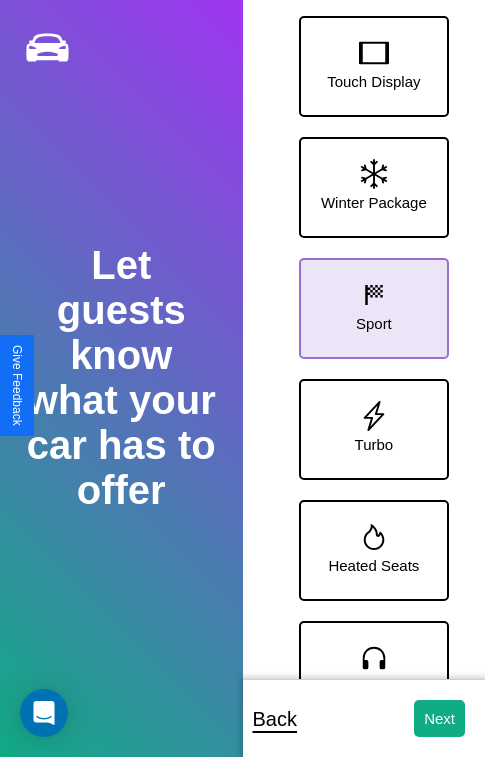 click 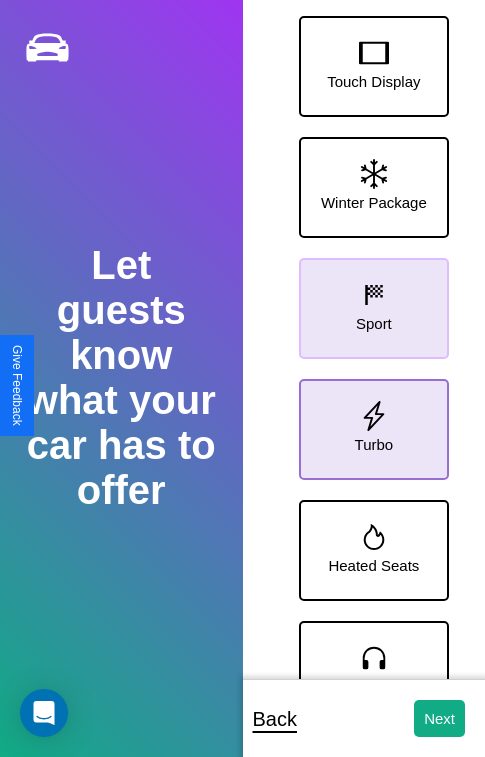 click 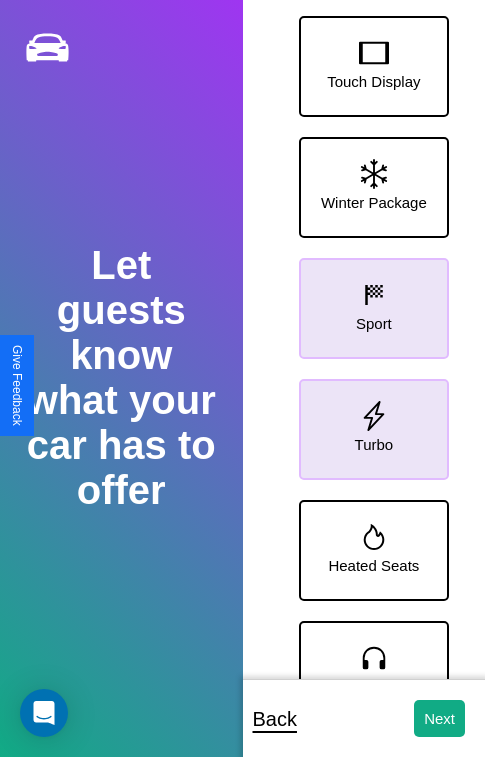 click 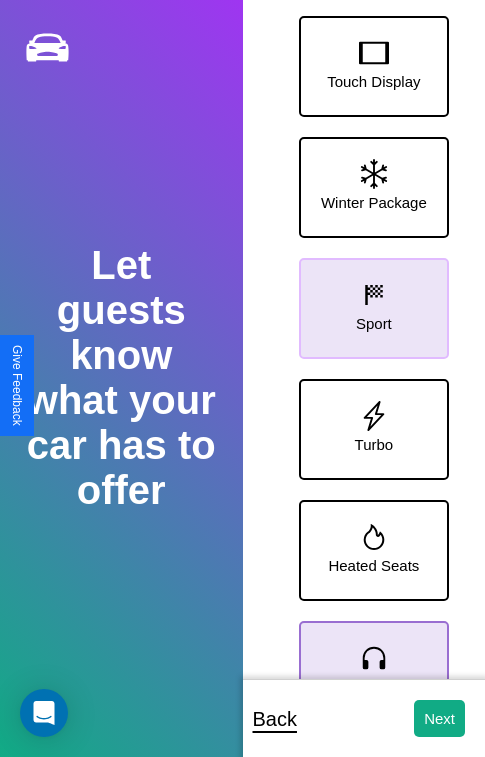 click 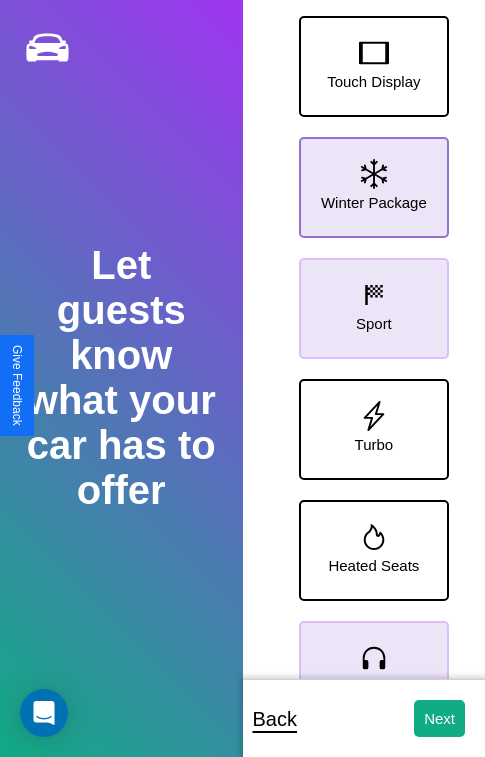 click 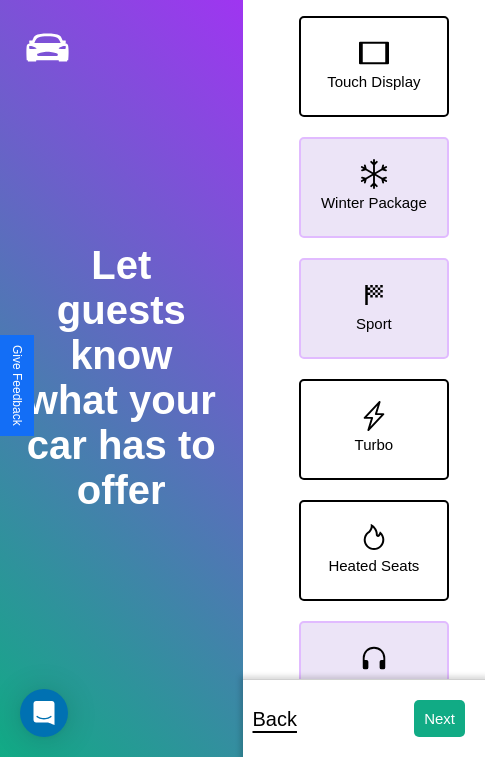 click 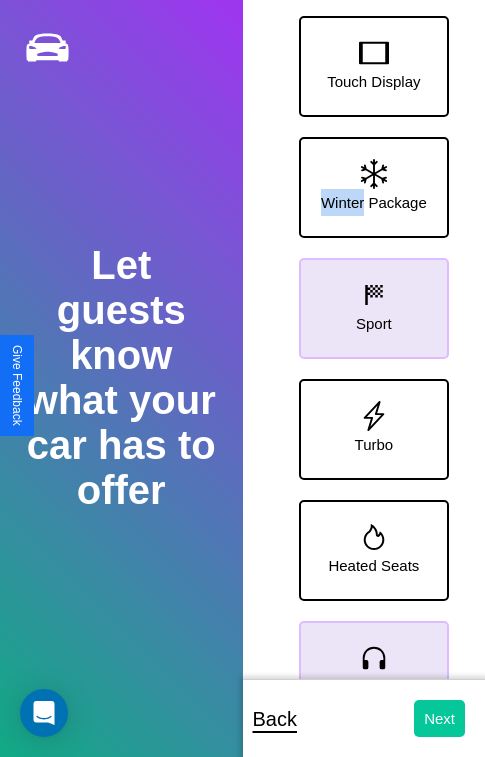 click on "Next" at bounding box center [439, 718] 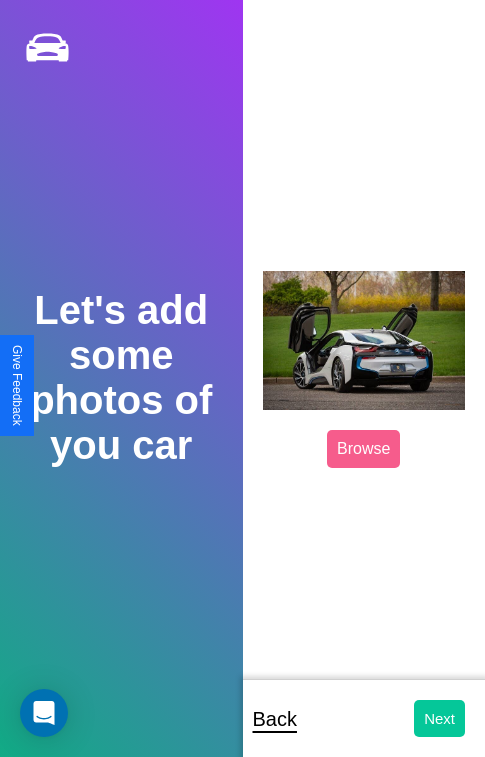 click on "Next" at bounding box center (439, 718) 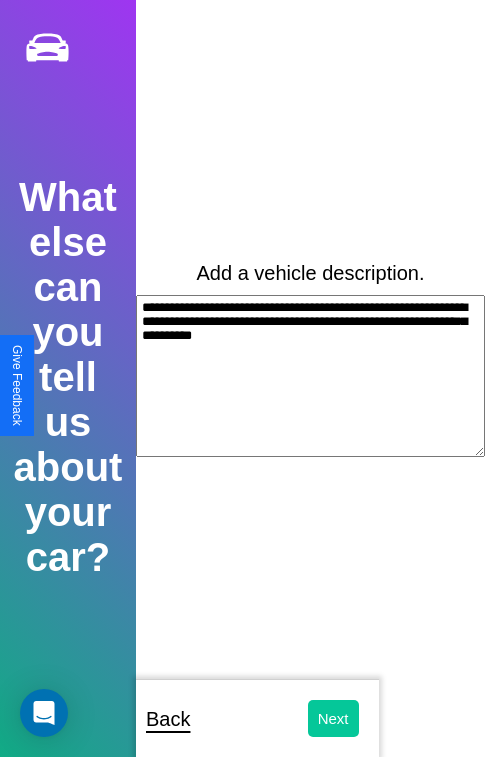 type on "**********" 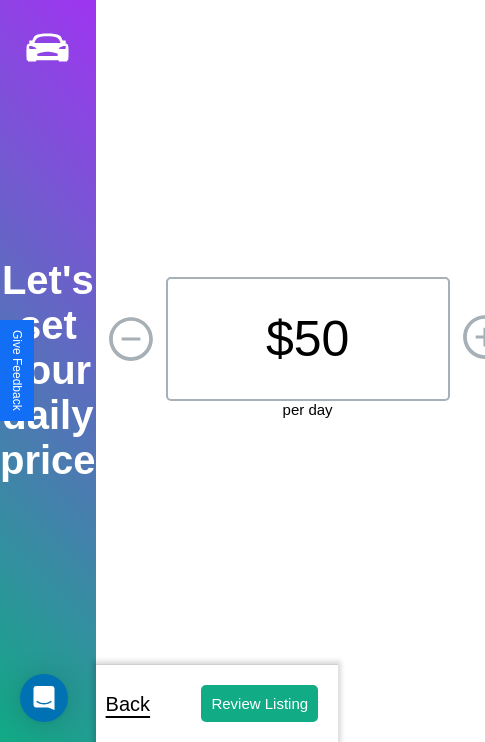 click on "$ 50" at bounding box center (308, 339) 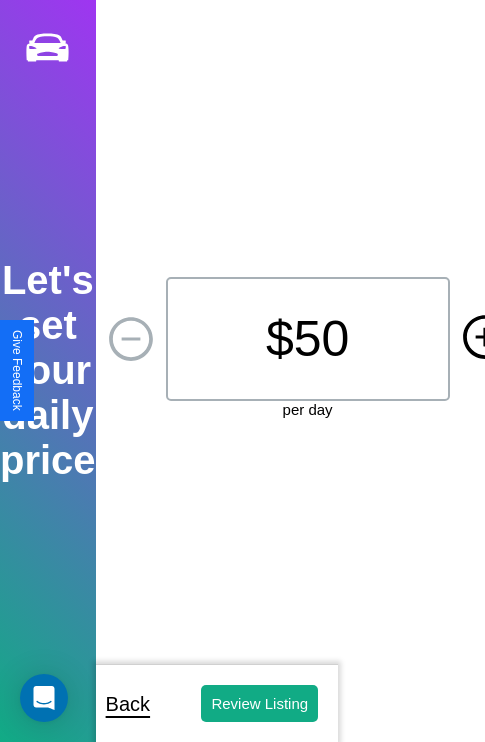 click 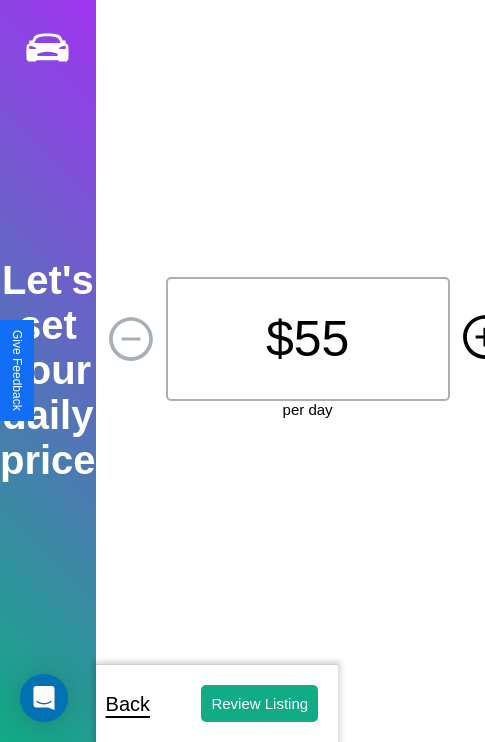 click 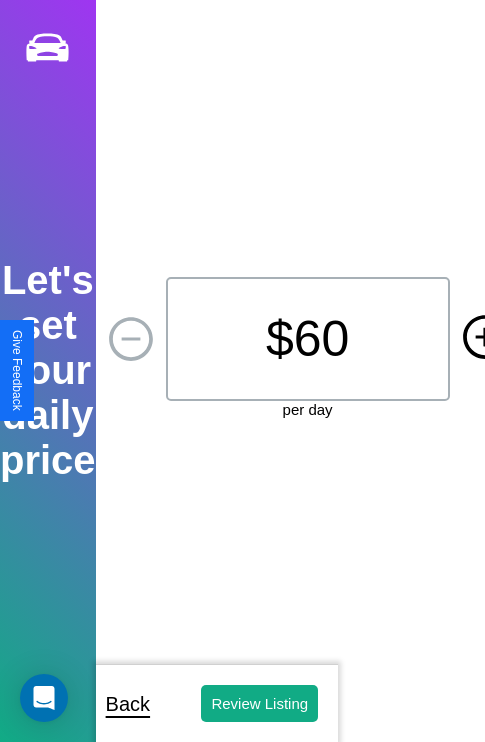 click 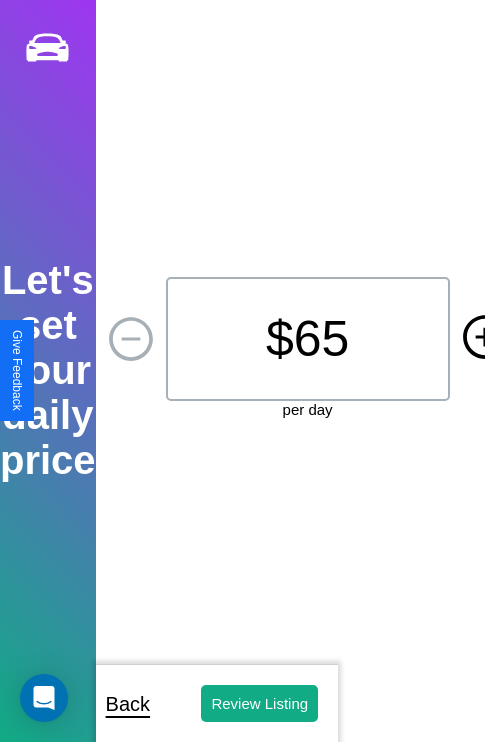 click 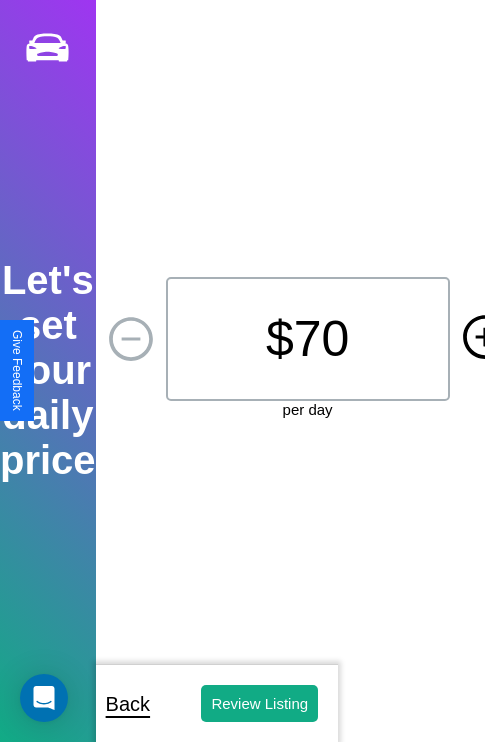 click 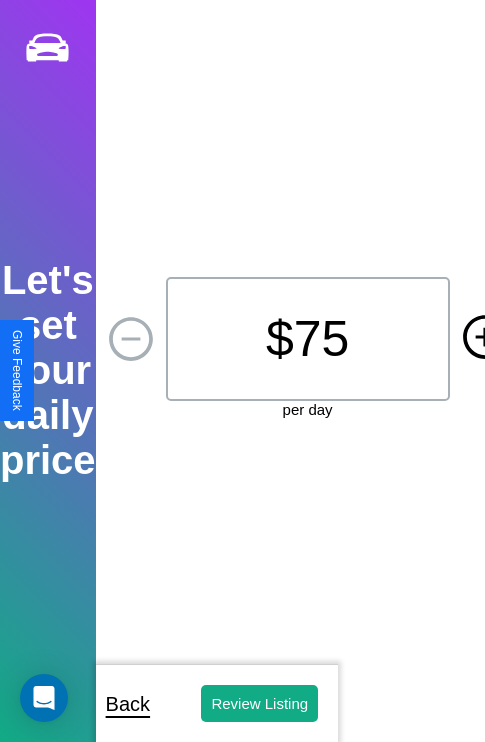 click 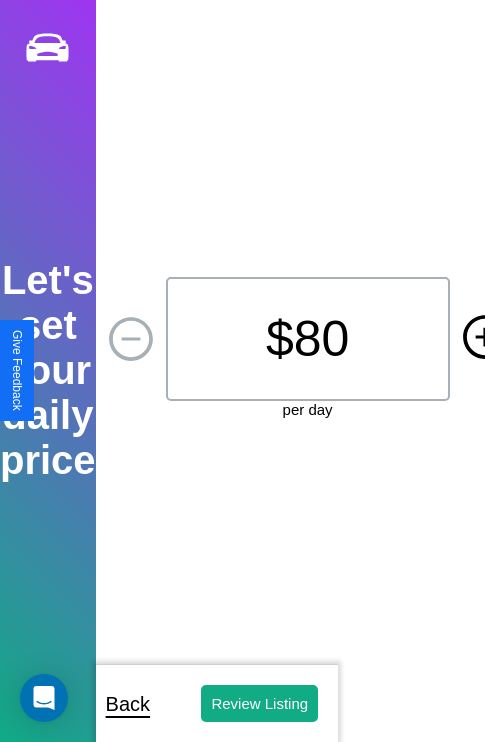 click 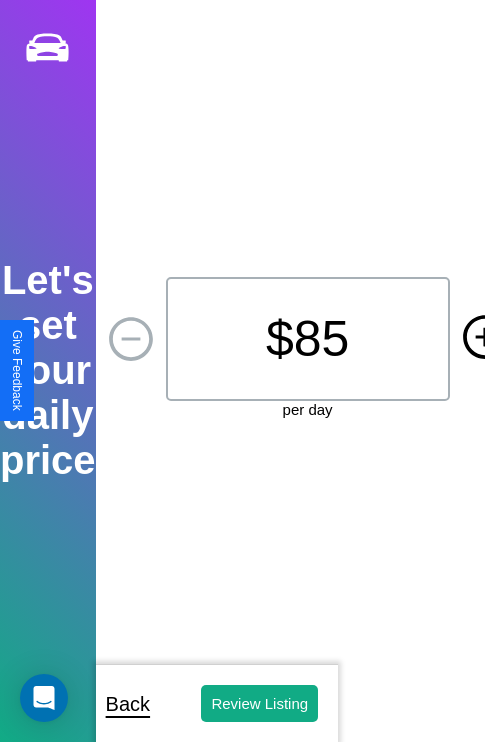 click 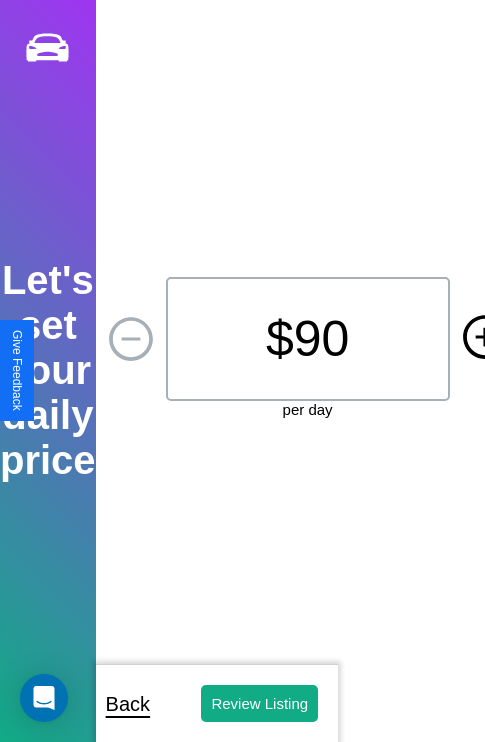 click 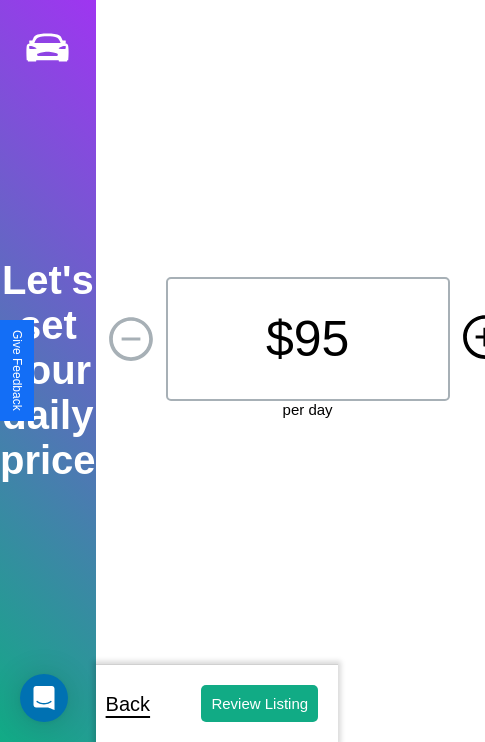 click 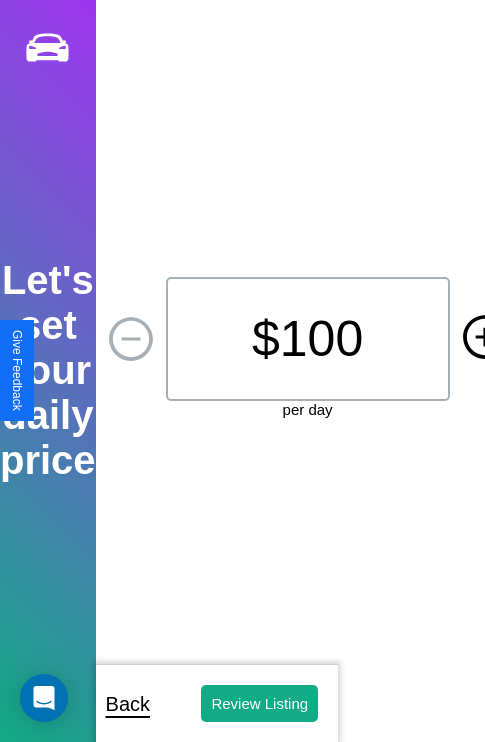 click 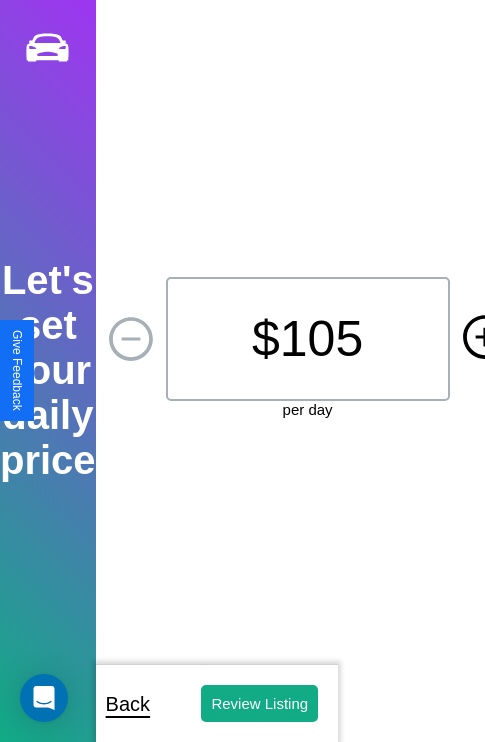 click 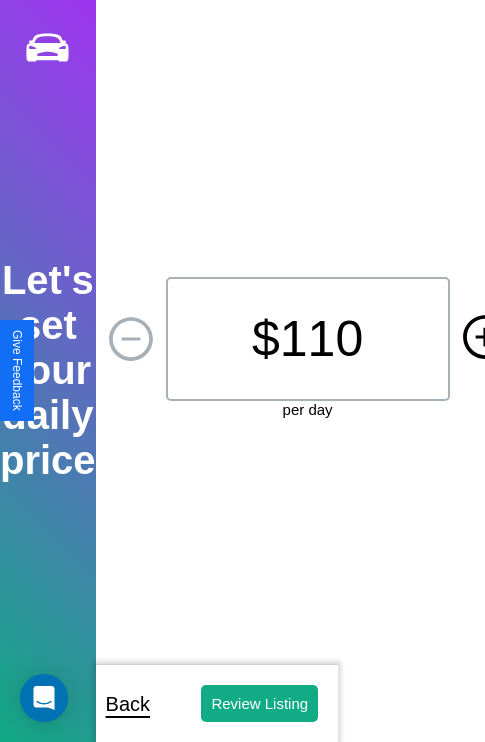 click 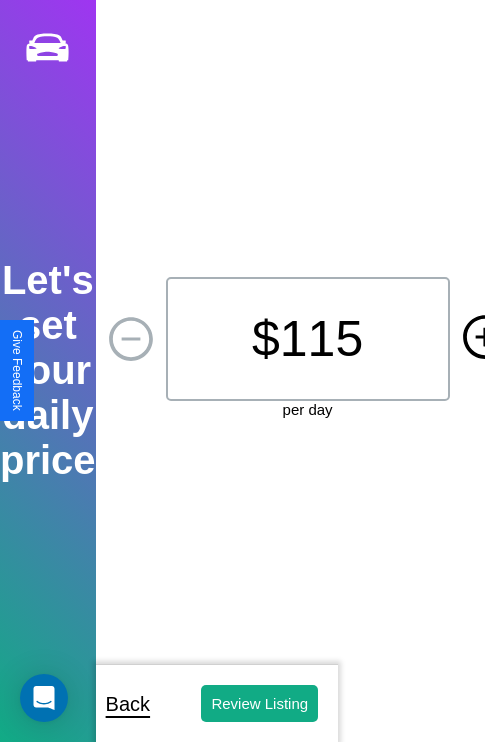 click 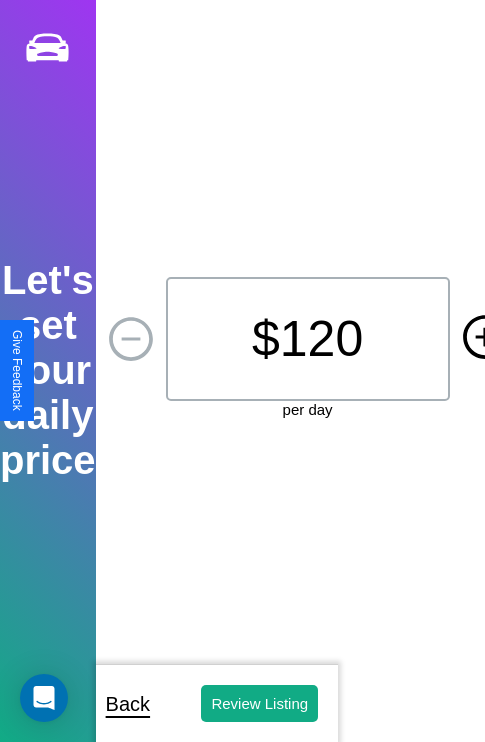 click 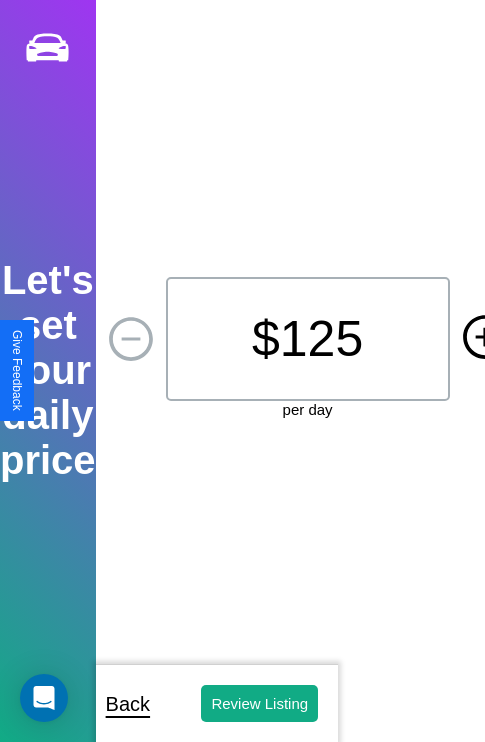 click 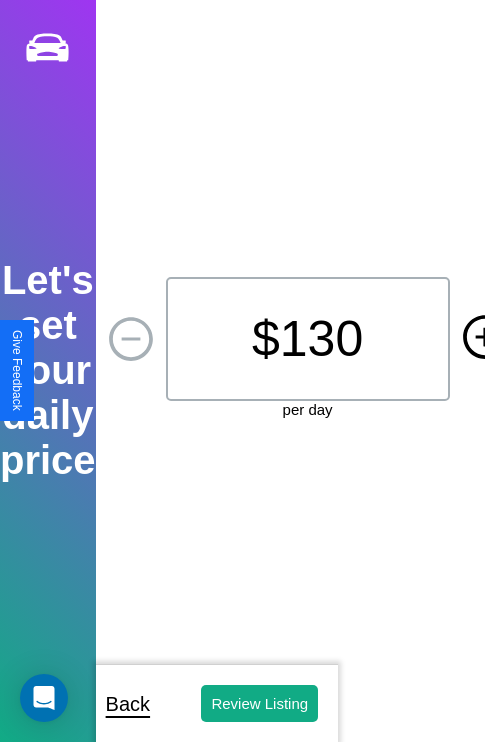 click 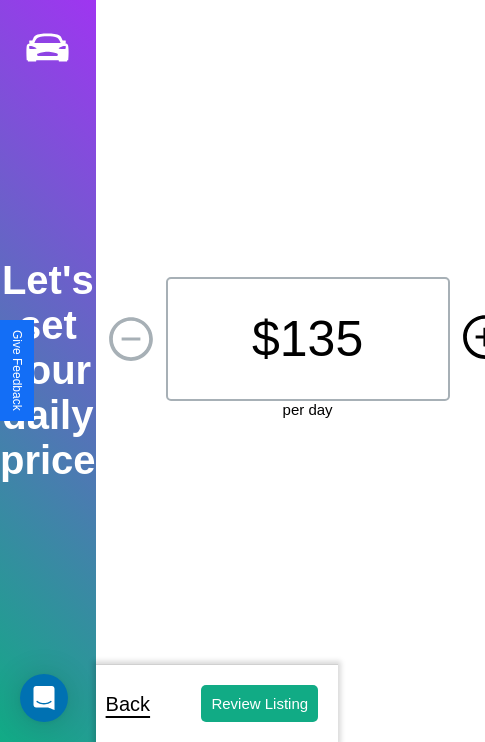 click 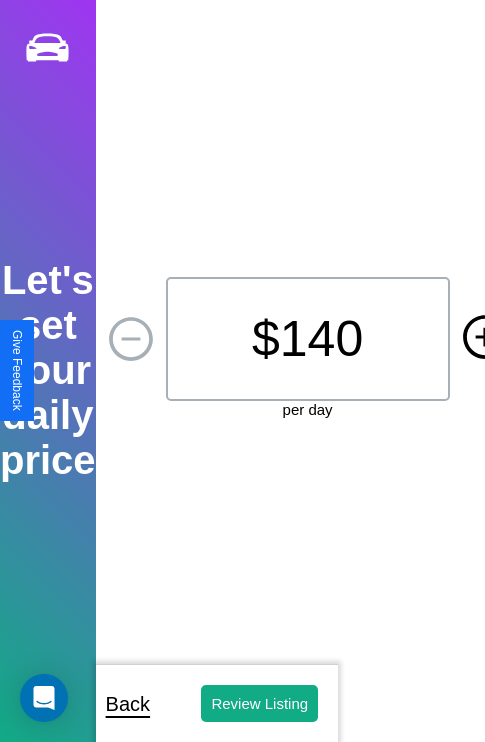 click 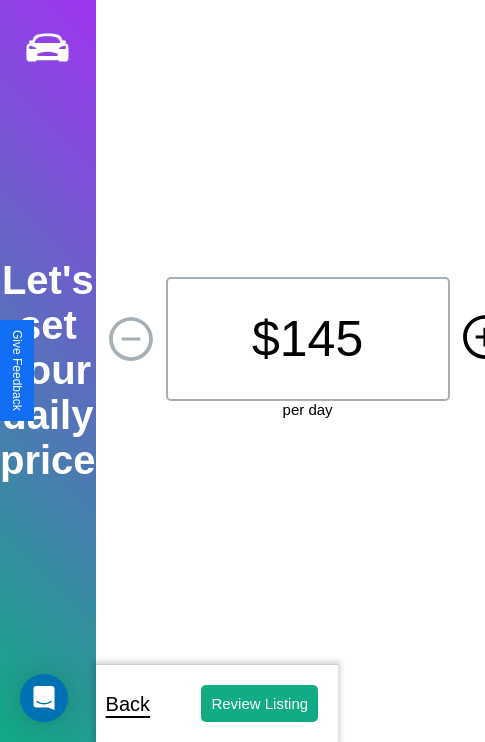 click 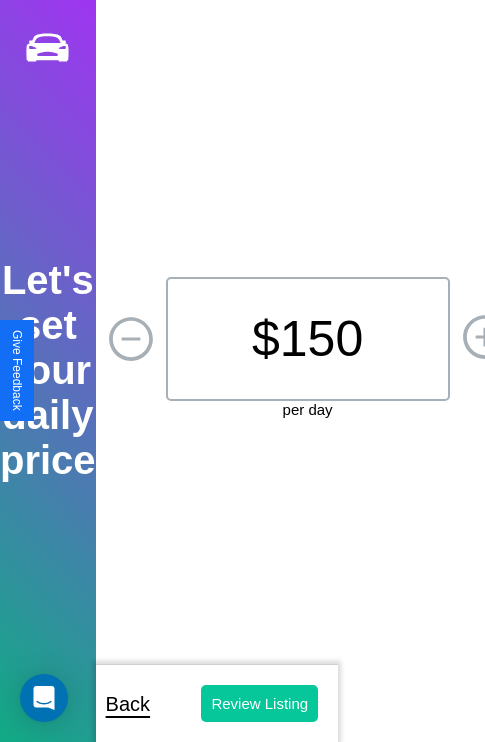 click on "Review Listing" at bounding box center [259, 703] 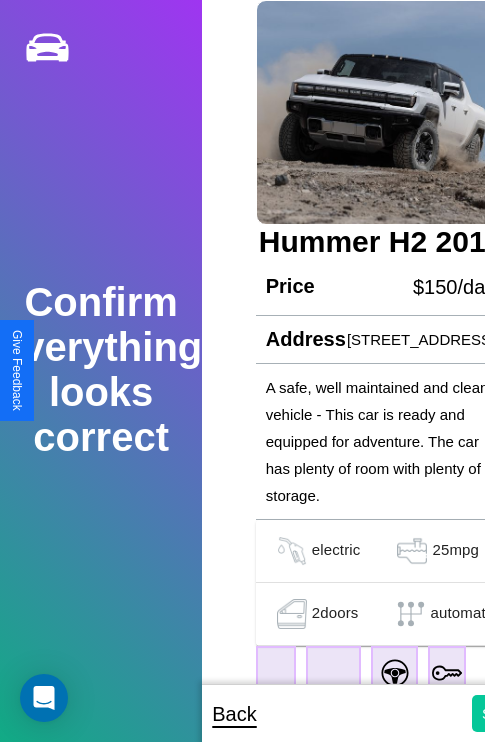 click on "Submit" at bounding box center (505, 713) 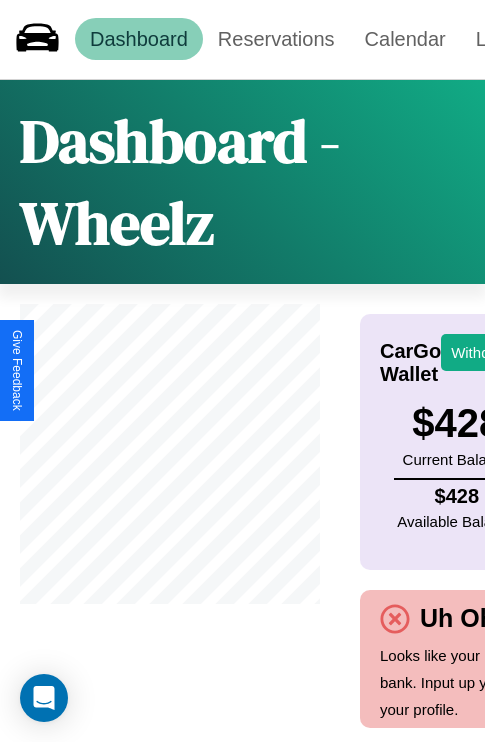 scroll, scrollTop: 0, scrollLeft: 232, axis: horizontal 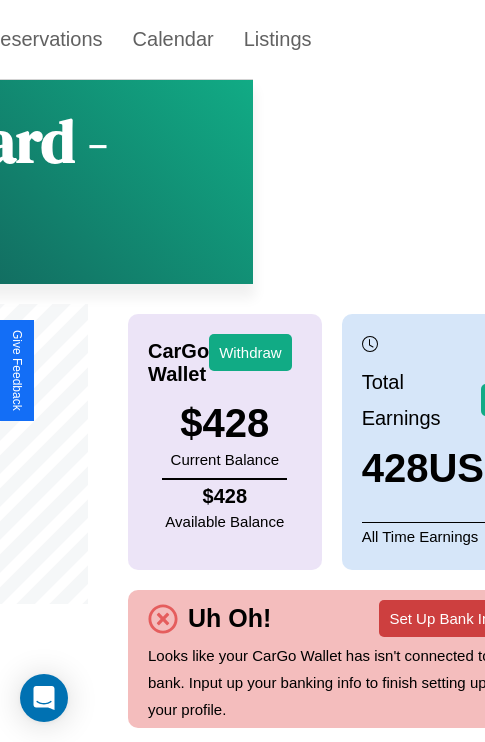 click on "Set Up Bank Info" at bounding box center (445, 618) 